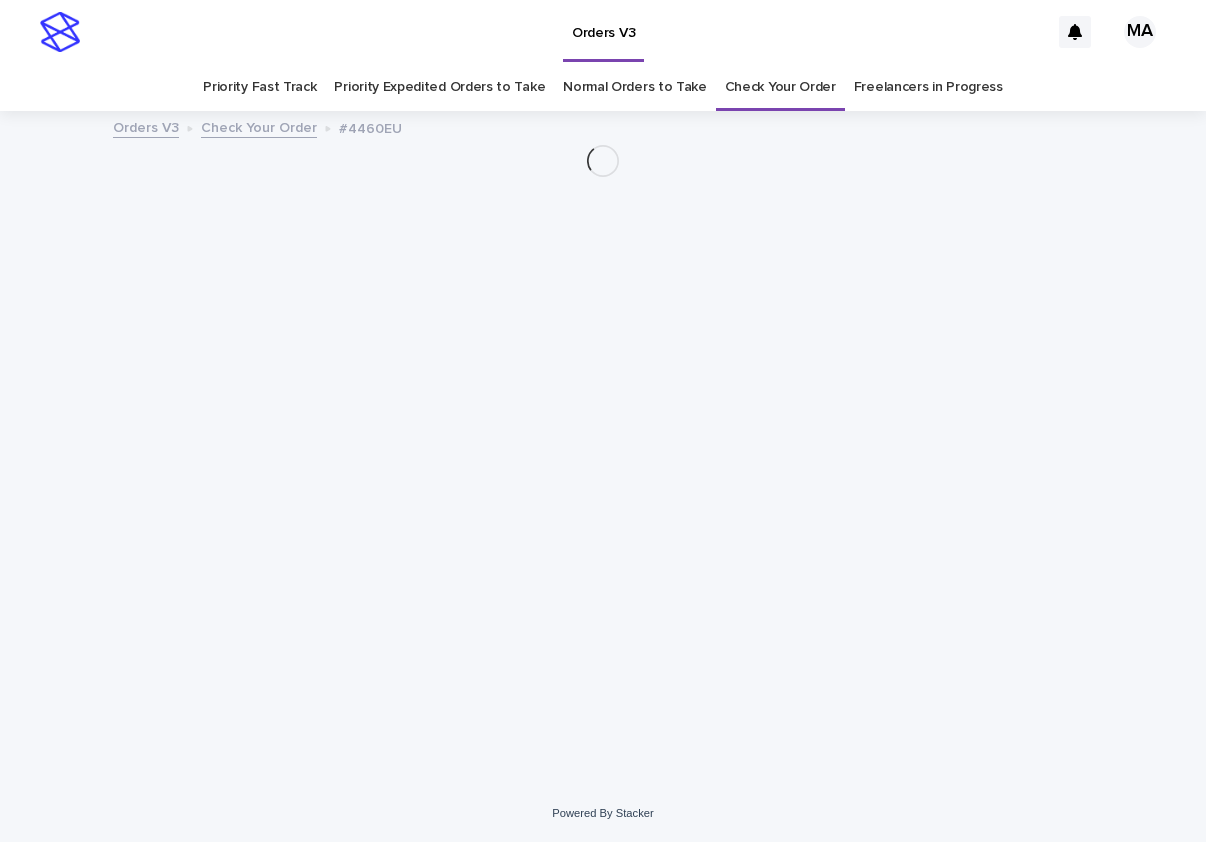 scroll, scrollTop: 0, scrollLeft: 0, axis: both 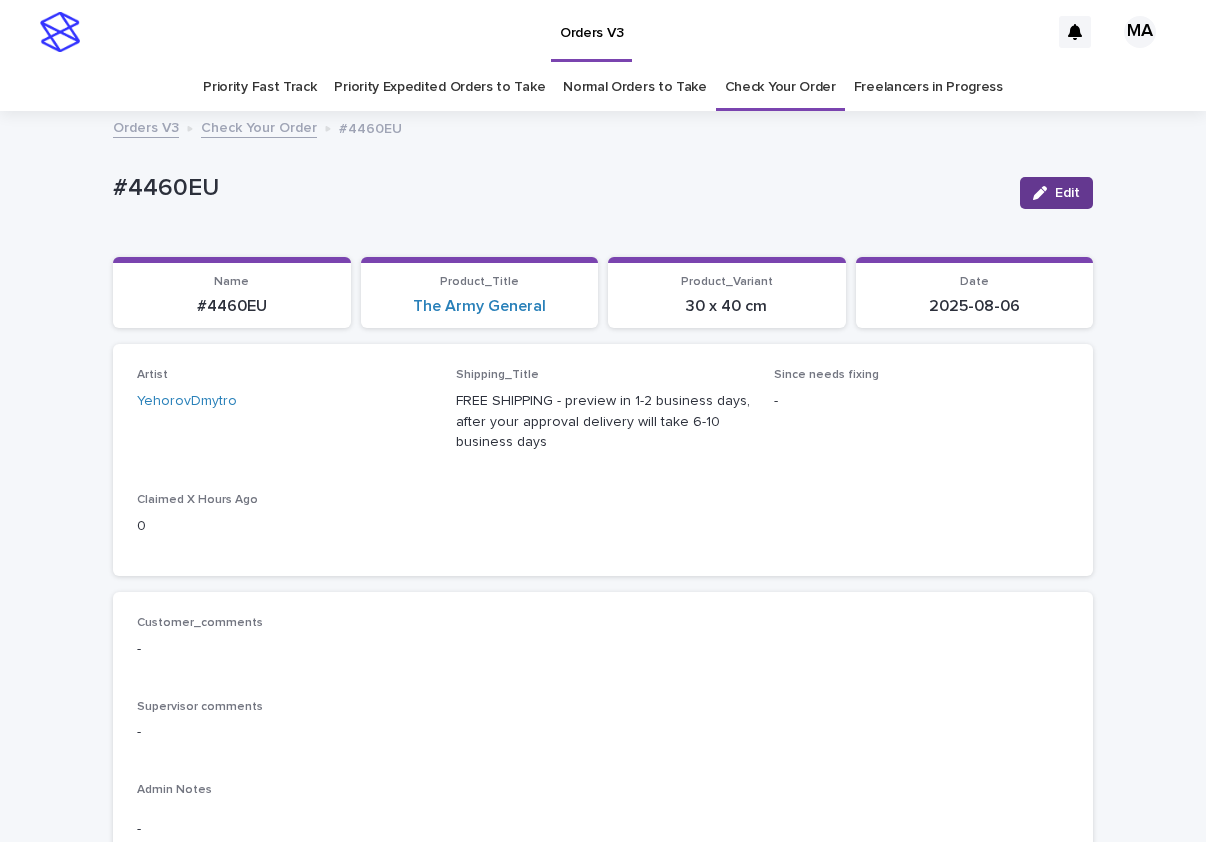 click on "Edit" at bounding box center [1067, 193] 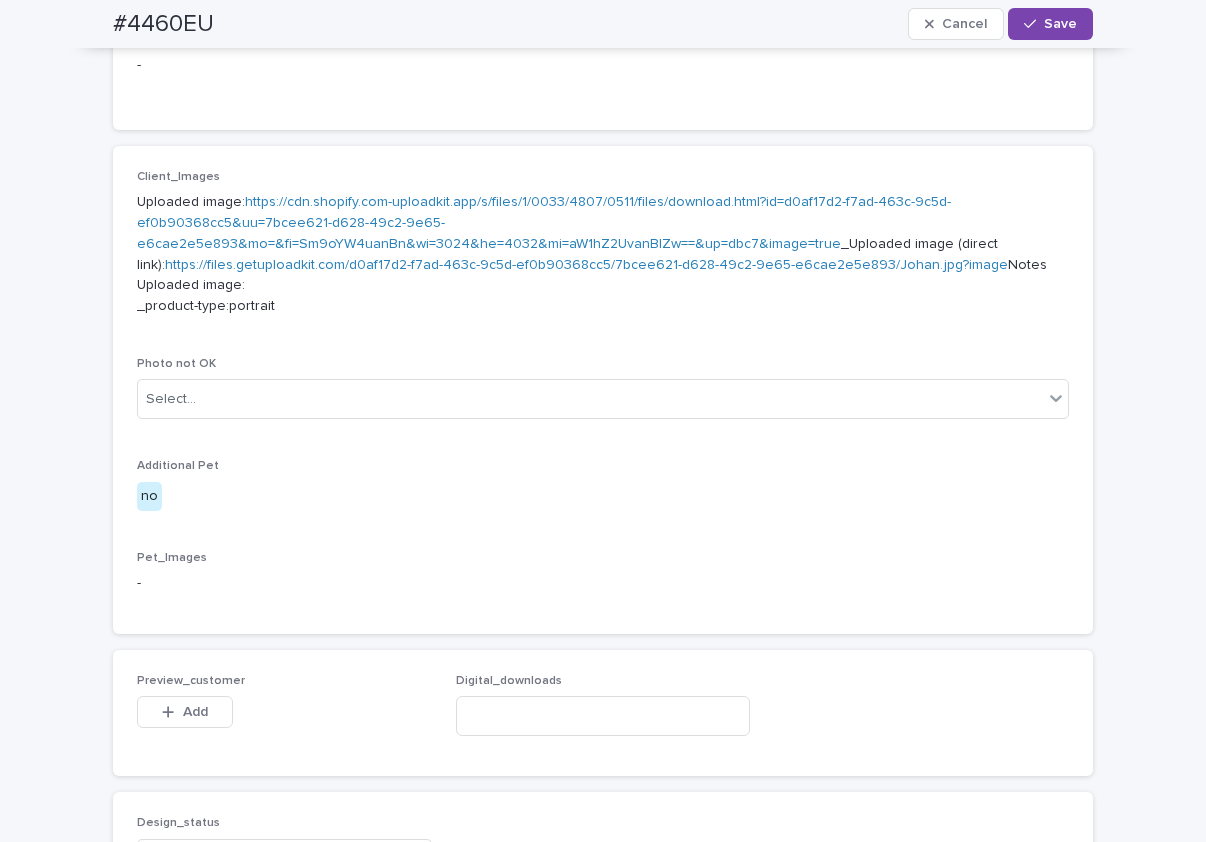scroll, scrollTop: 0, scrollLeft: 0, axis: both 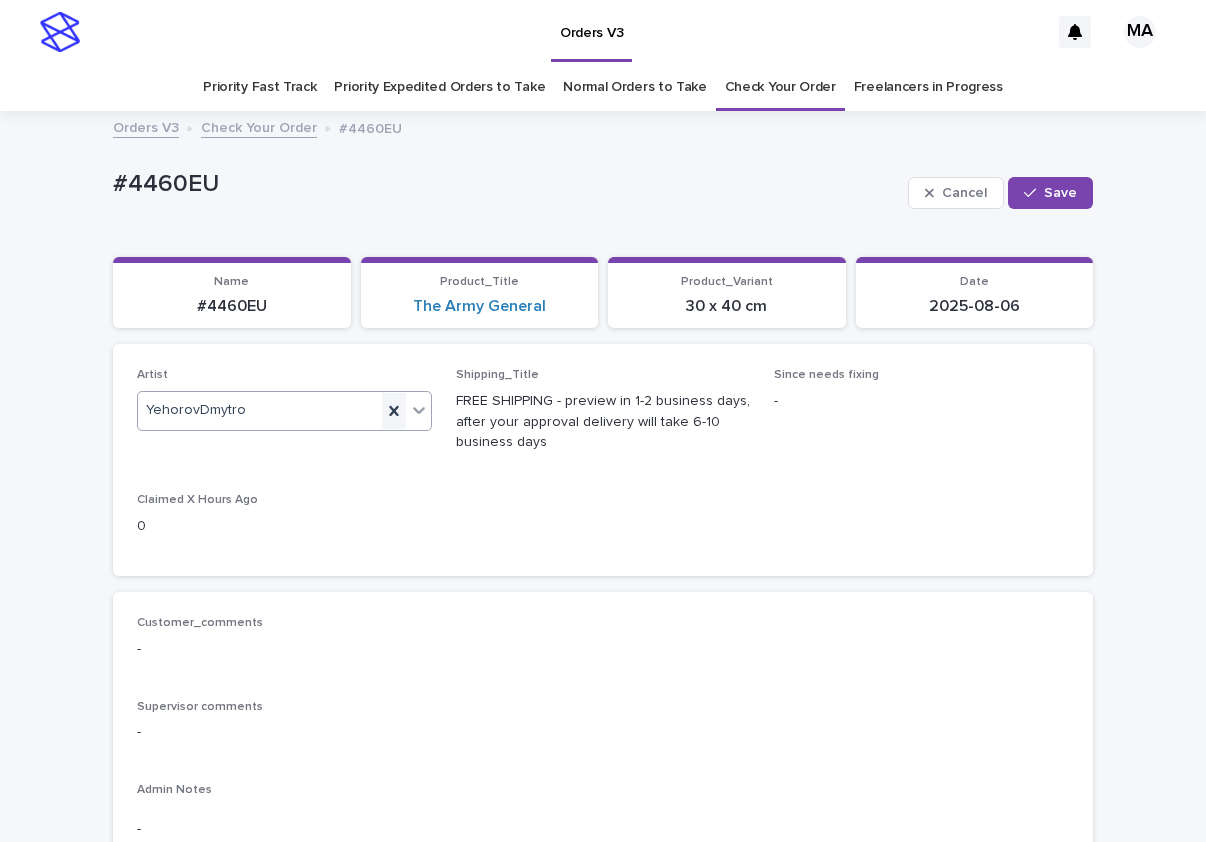 click 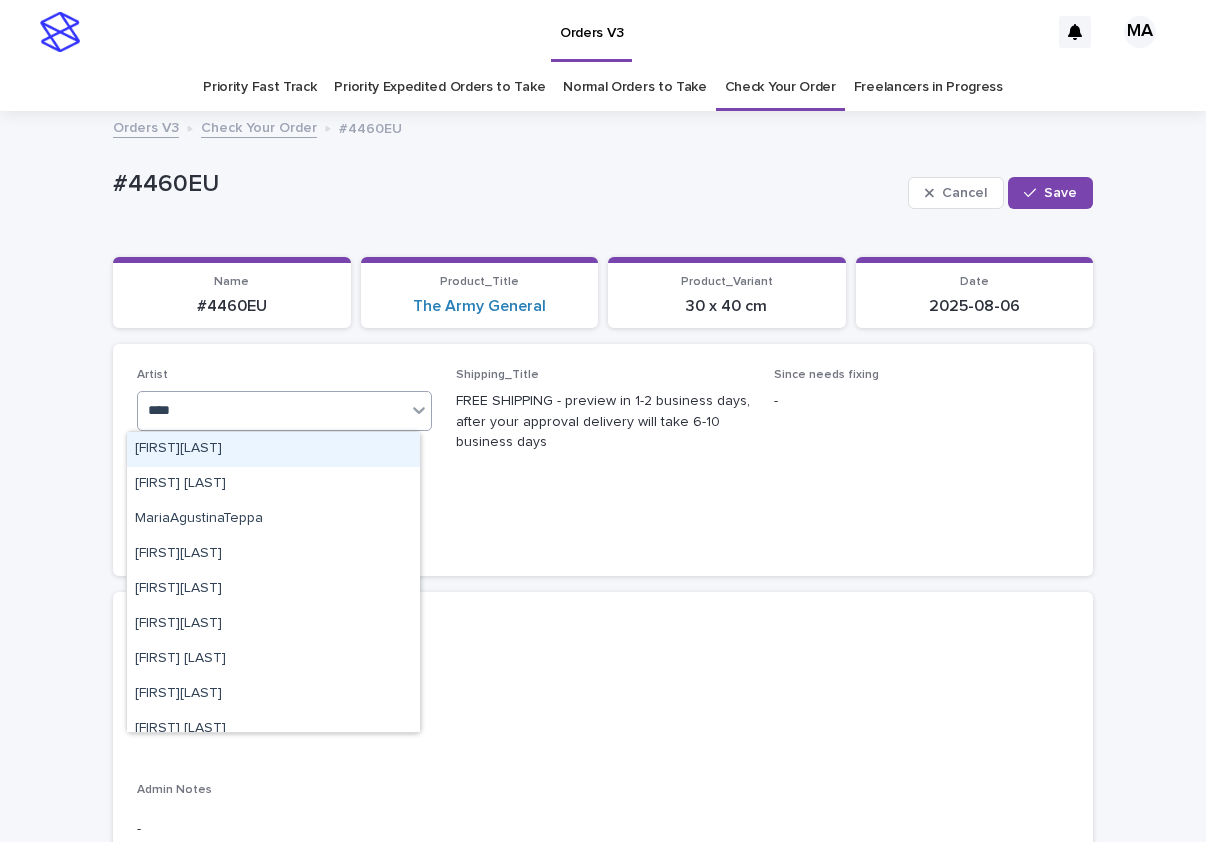 type on "*****" 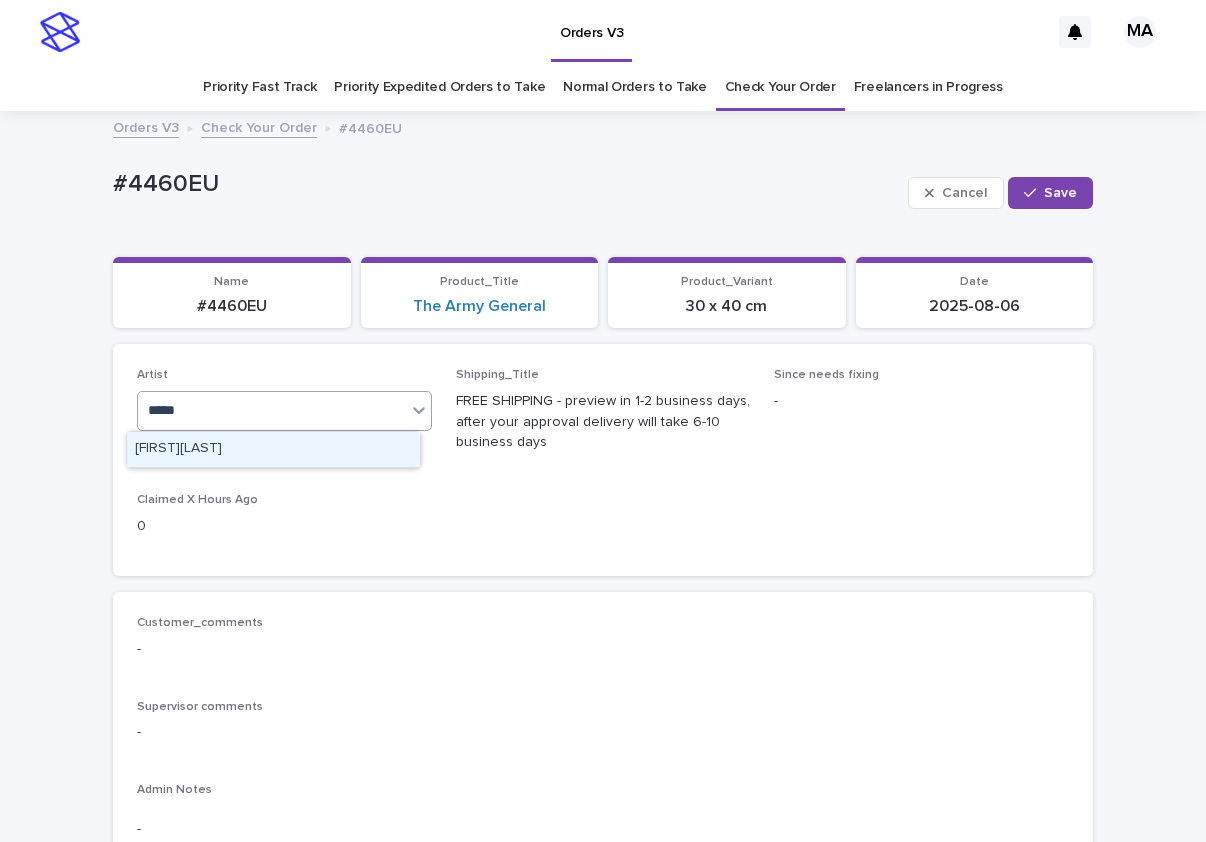 click on "MariiaBuchka" at bounding box center [273, 449] 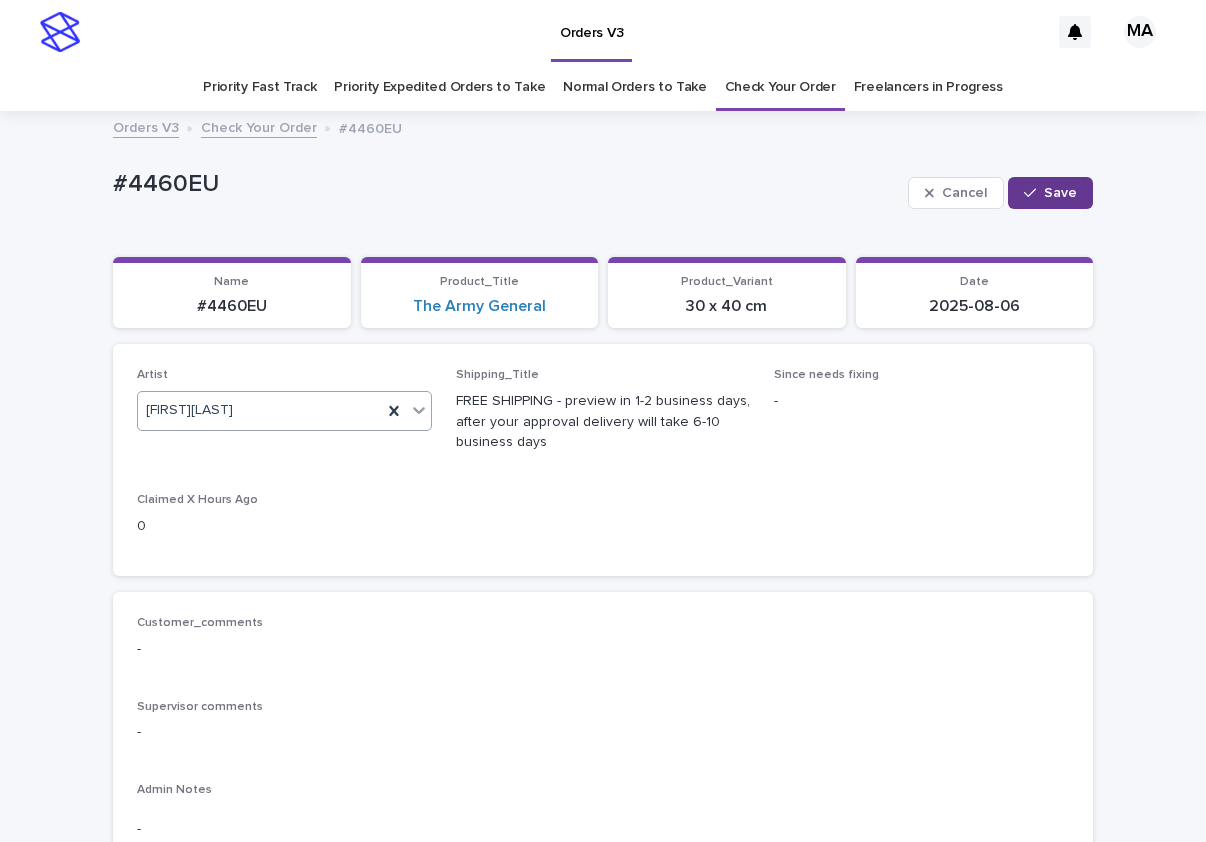 click on "Save" at bounding box center (1060, 193) 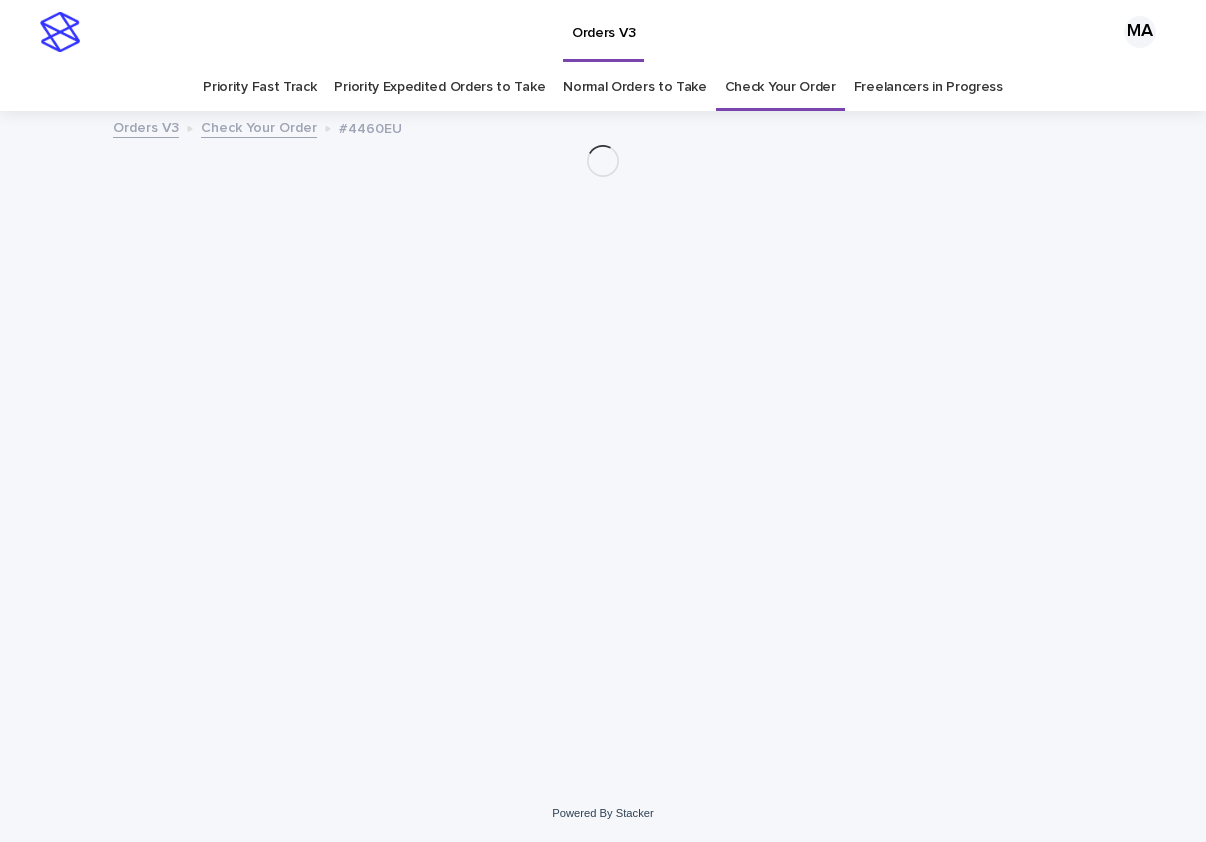 scroll, scrollTop: 0, scrollLeft: 0, axis: both 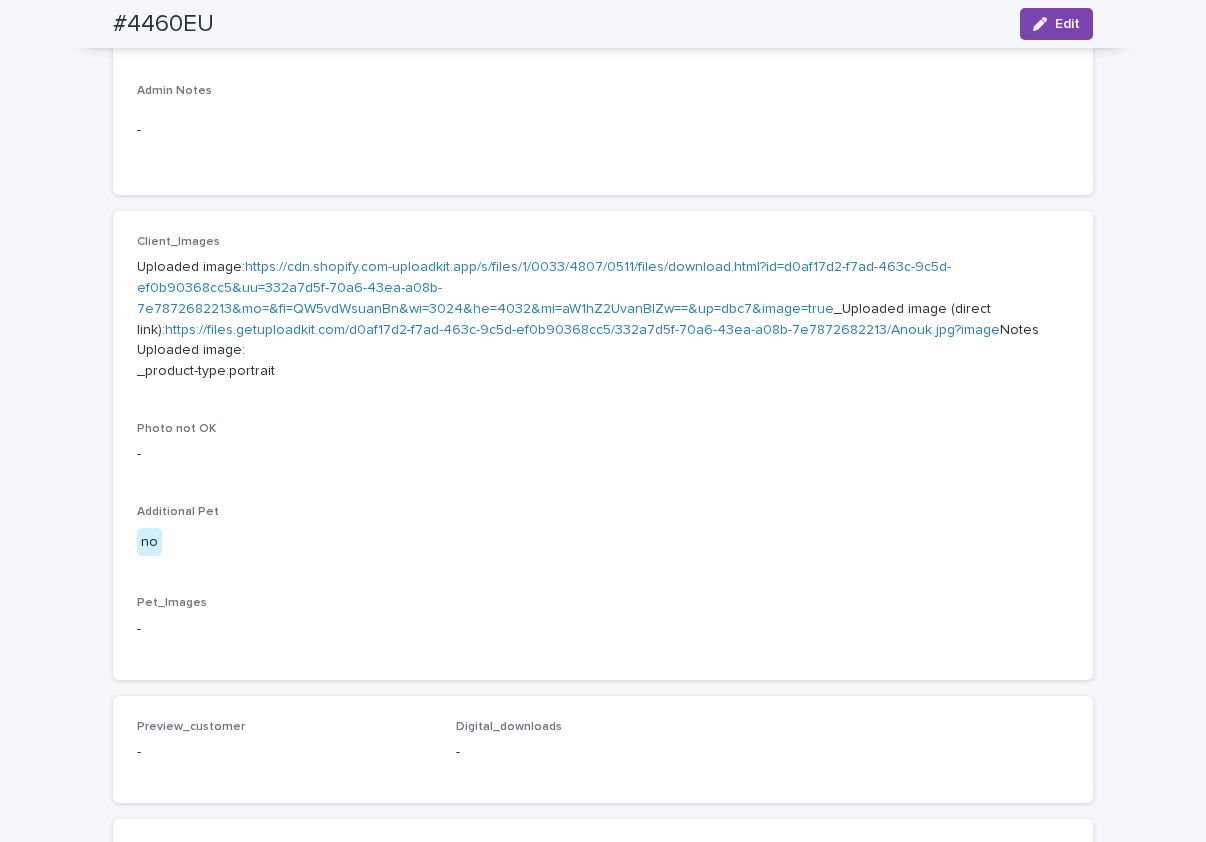 click on "https://cdn.shopify.com-uploadkit.app/s/files/1/0033/4807/0511/files/download.html?id=d0af17d2-f7ad-463c-9c5d-ef0b90368cc5&uu=332a7d5f-70a6-43ea-a08b-7e7872682213&mo=&fi=QW5vdWsuanBn&wi=3024&he=4032&mi=aW1hZ2UvanBlZw==&up=dbc7&image=true" at bounding box center [544, 288] 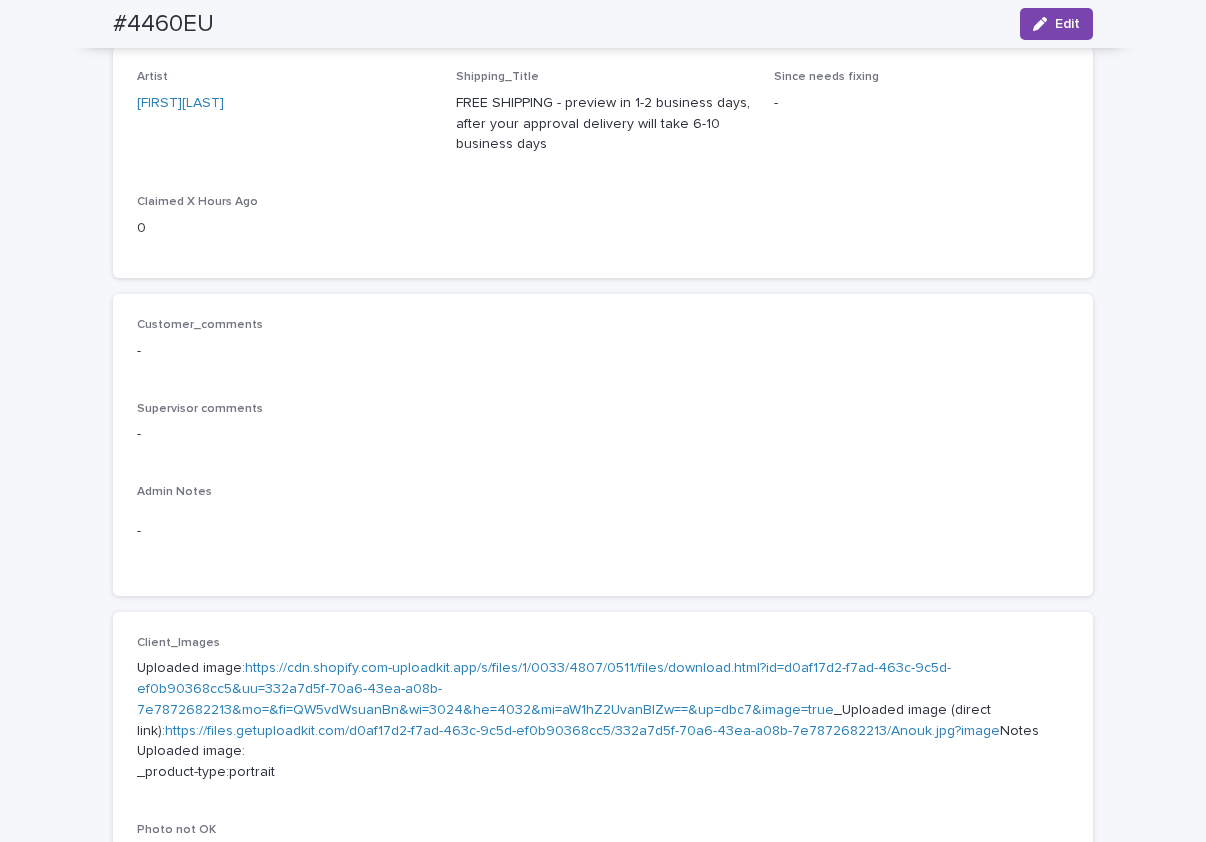 scroll, scrollTop: 0, scrollLeft: 0, axis: both 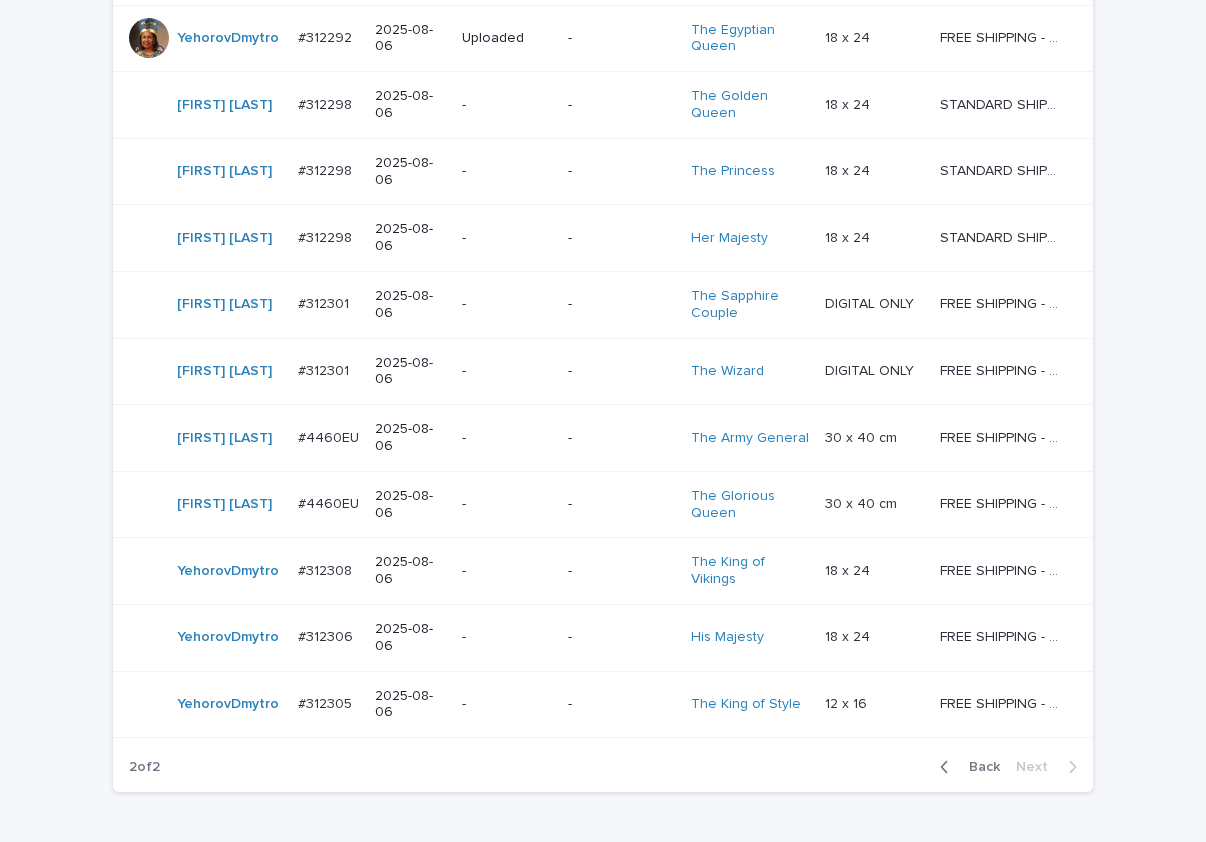 click on "Loading... Saving… Loading... Saving… Check Your Order Artist Name Date Design_status Customer_status Product_Title Product_Variant Shipping_Title OksanaHolets   #312288 #312288   2025-08-06 Uploaded - The Celtic Princess   18 x 24 18 x 24   FREE SHIPPING - preview in 1-2 business days, after your approval delivery will take 5-10 b.d. FREE SHIPPING - preview in 1-2 business days, after your approval delivery will take 5-10 b.d.   OksanaHolets   #312287 #312287   2025-08-06 Uploaded - The Godfather   18 x 24 18 x 24   FREE SHIPPING - preview in 1-2 business days, after your approval delivery will take 5-10 b.d. FREE SHIPPING - preview in 1-2 business days, after your approval delivery will take 5-10 b.d.   RolaineSanJuan   #312286 #312286   2025-08-06 Needs fixing Needs revisions The King & Queen   12 x 16 12 x 16   FREE SHIPPING - preview in 1-2 business days, after your approval delivery will take 5-10 b.d.   Maryna   #312290 #312290   2025-08-06 Uploaded - Majesty Barkington   DIGITAL ONLY" at bounding box center [603, 258] 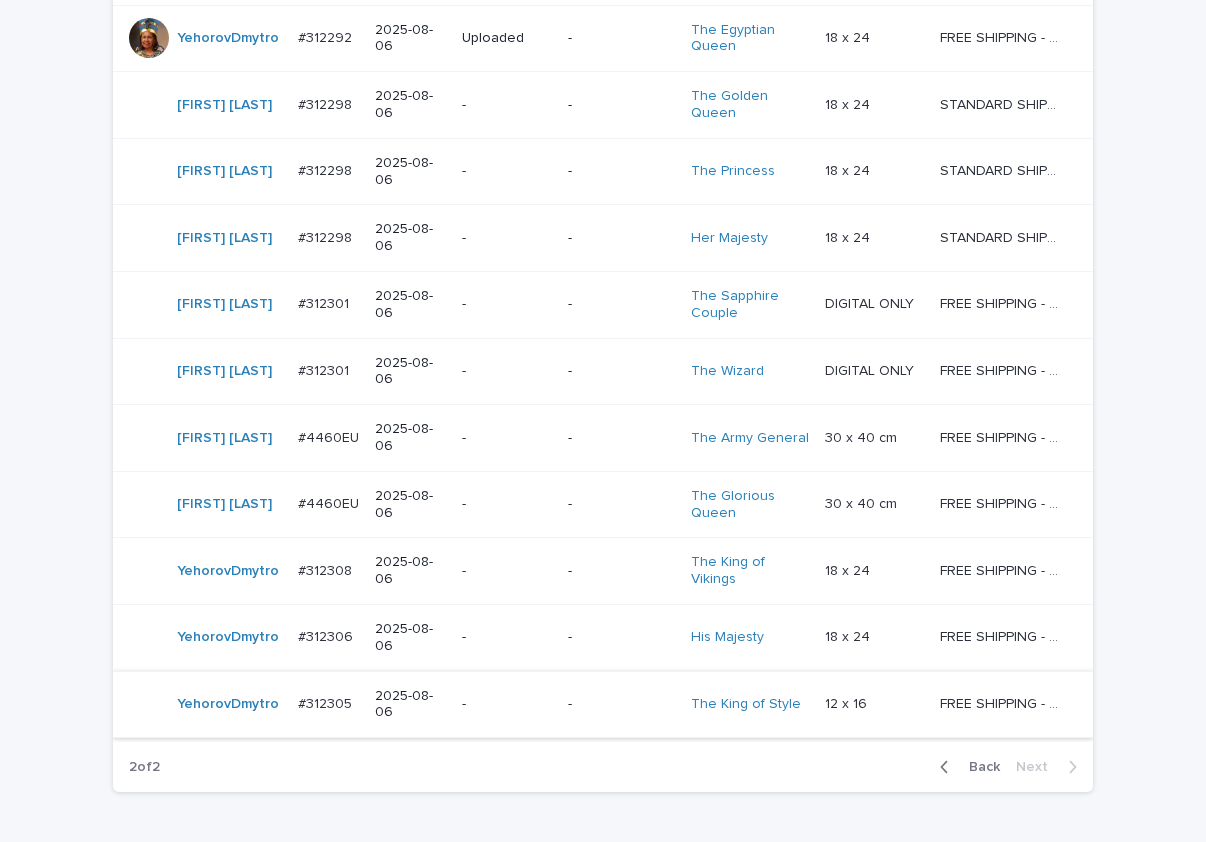 drag, startPoint x: 278, startPoint y: 731, endPoint x: 260, endPoint y: 558, distance: 173.9339 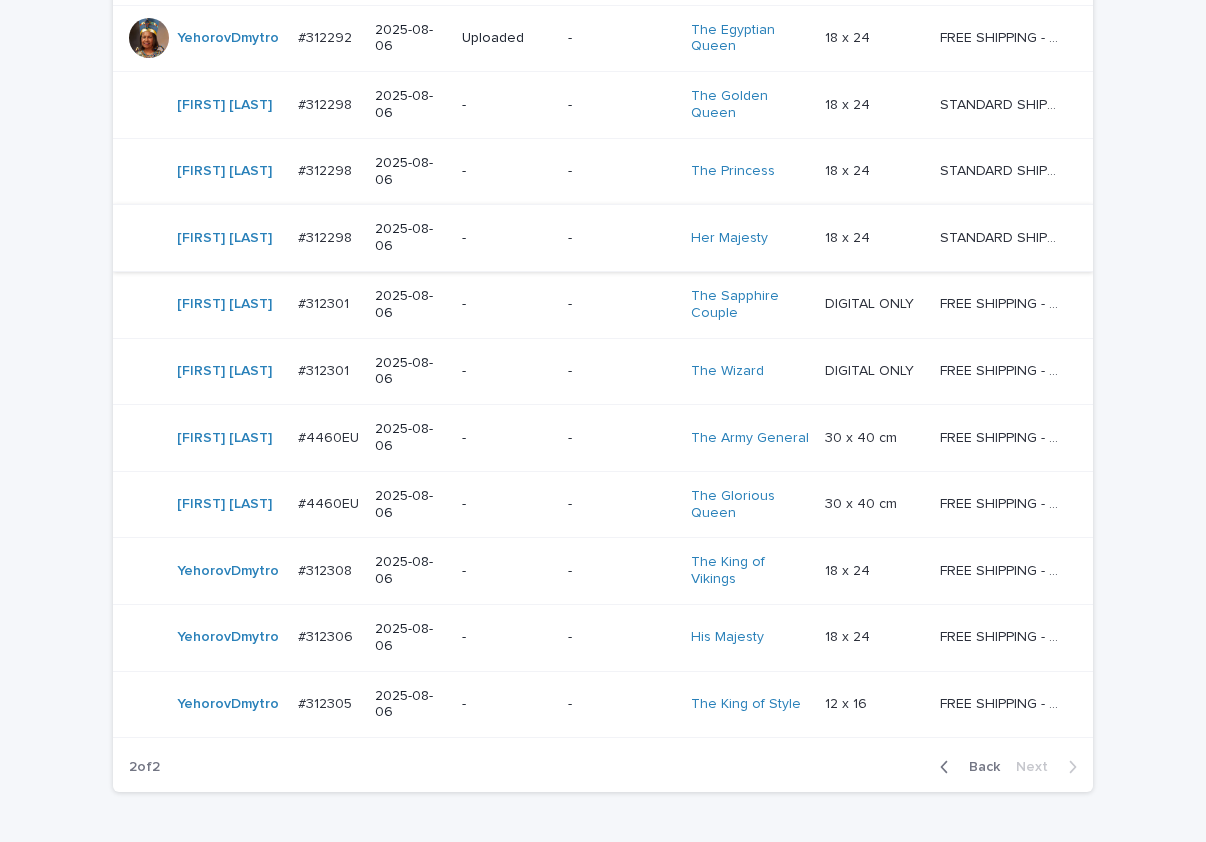 scroll, scrollTop: 767, scrollLeft: 0, axis: vertical 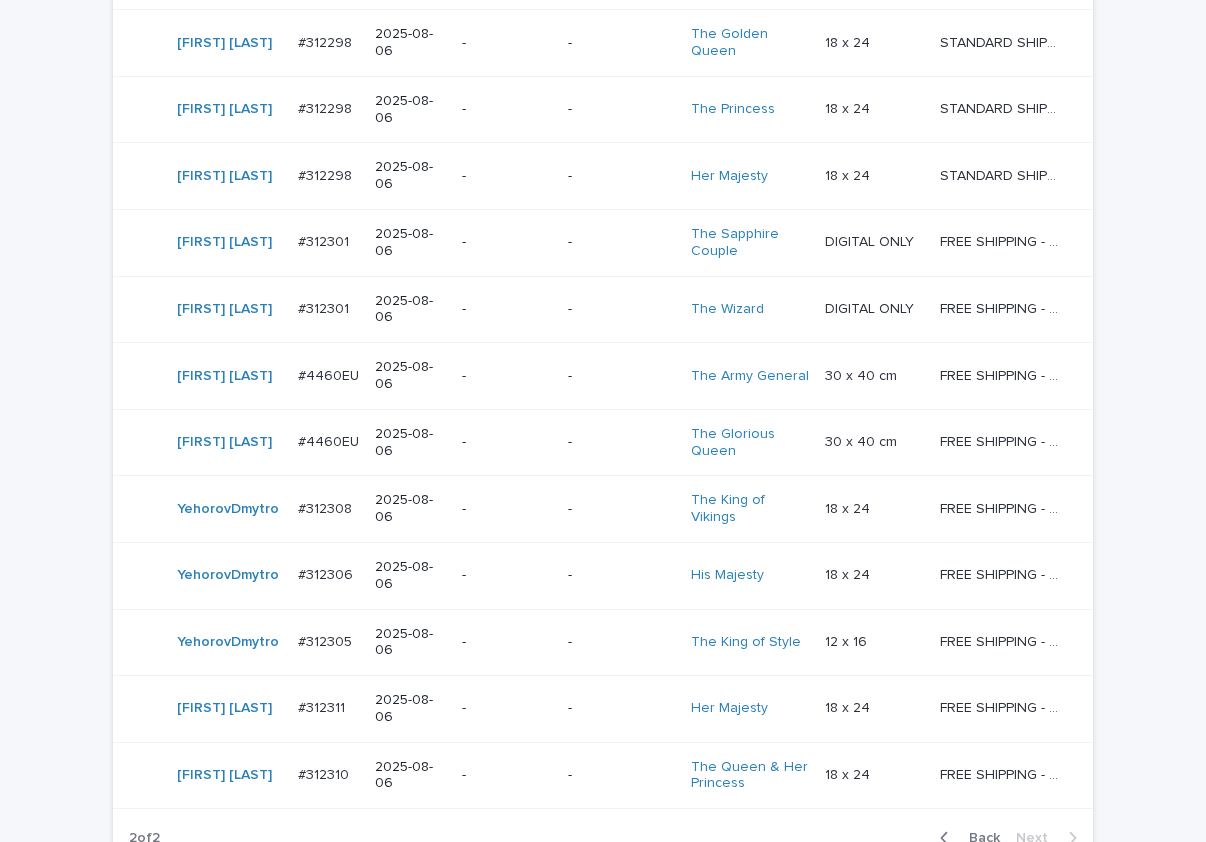 click on "Loading... Saving… Loading... Saving… Check Your Order Artist Name Date Design_status Customer_status Product_Title Product_Variant Shipping_Title OksanaHolets   #312288 #312288   2025-08-06 Uploaded - The Celtic Princess   18 x 24 18 x 24   FREE SHIPPING - preview in 1-2 business days, after your approval delivery will take 5-10 b.d. FREE SHIPPING - preview in 1-2 business days, after your approval delivery will take 5-10 b.d.   OksanaHolets   #312287 #312287   2025-08-06 Uploaded - The Godfather   18 x 24 18 x 24   FREE SHIPPING - preview in 1-2 business days, after your approval delivery will take 5-10 b.d. FREE SHIPPING - preview in 1-2 business days, after your approval delivery will take 5-10 b.d.   RolaineSanJuan   #312286 #312286   2025-08-06 Needs fixing Needs revisions The King & Queen   12 x 16 12 x 16   FREE SHIPPING - preview in 1-2 business days, after your approval delivery will take 5-10 b.d.   Maryna   #312290 #312290   2025-08-06 Uploaded - Majesty Barkington   DIGITAL ONLY" at bounding box center [603, 262] 